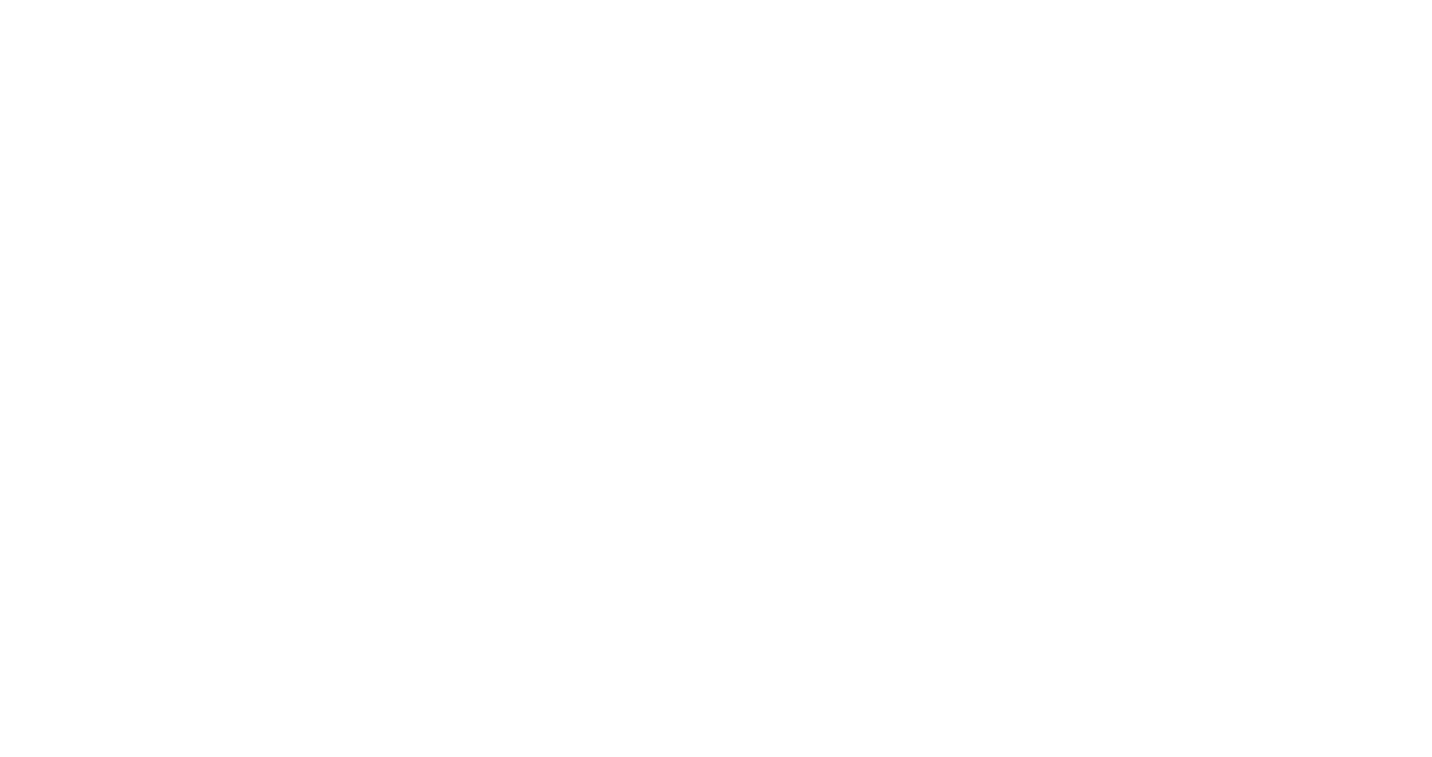 scroll, scrollTop: 0, scrollLeft: 0, axis: both 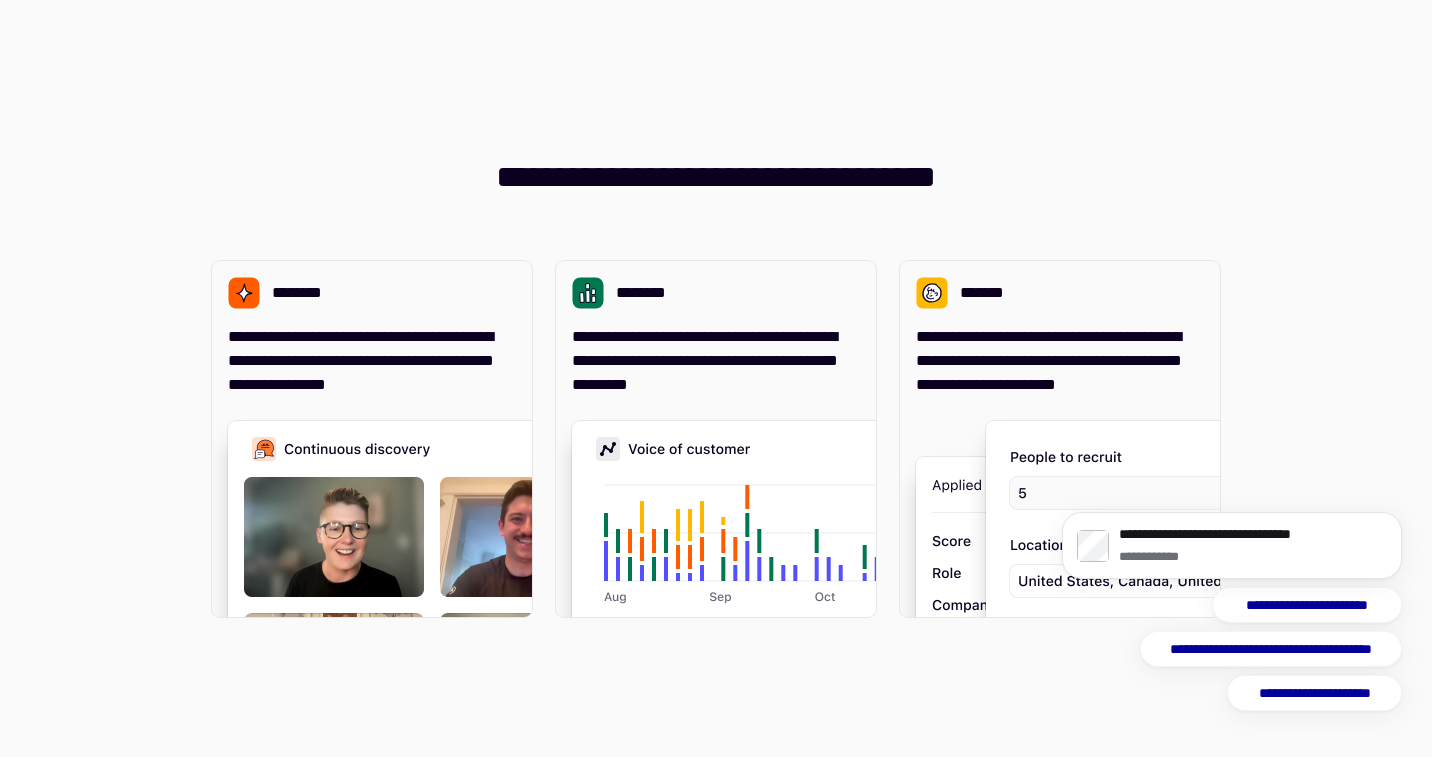 click on "**********" at bounding box center (716, 378) 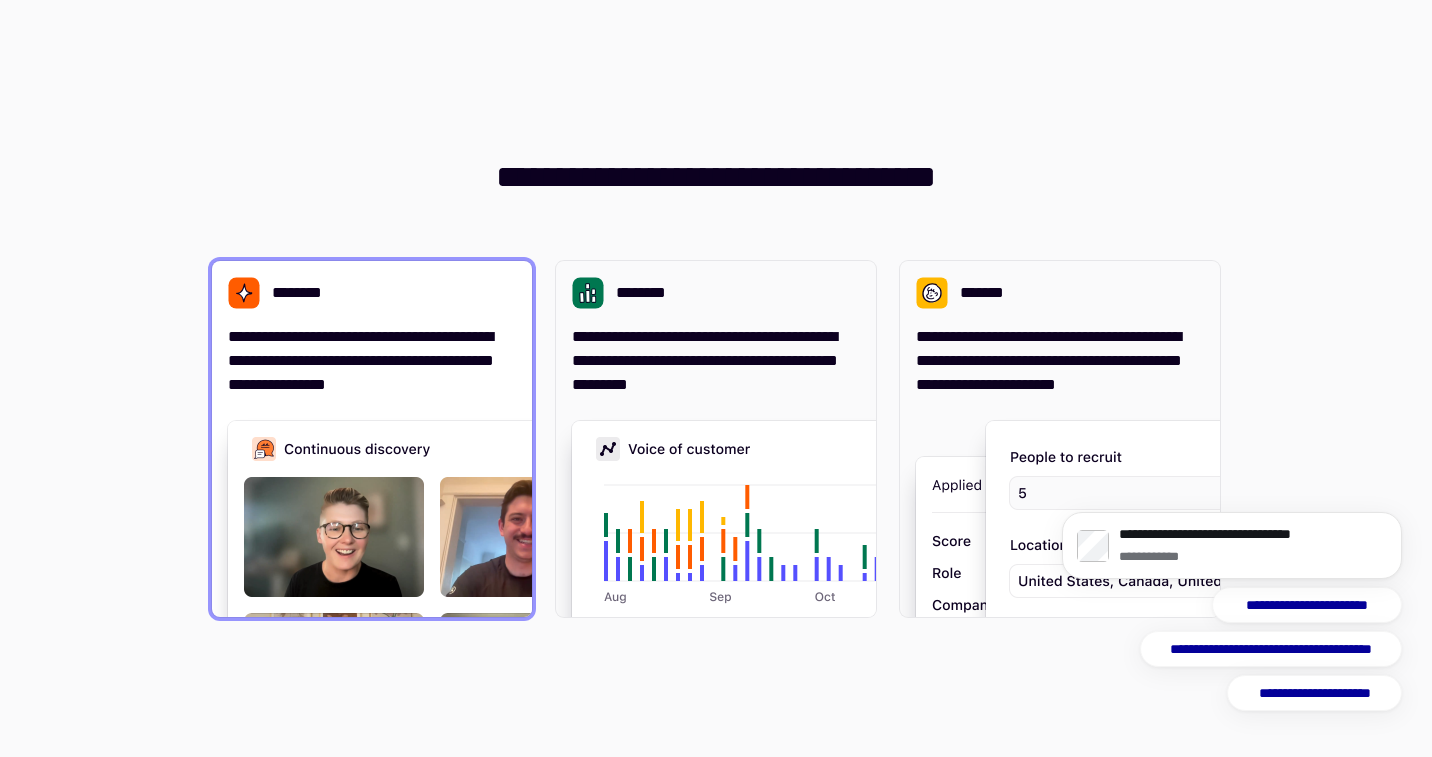 click on "********" at bounding box center [372, 293] 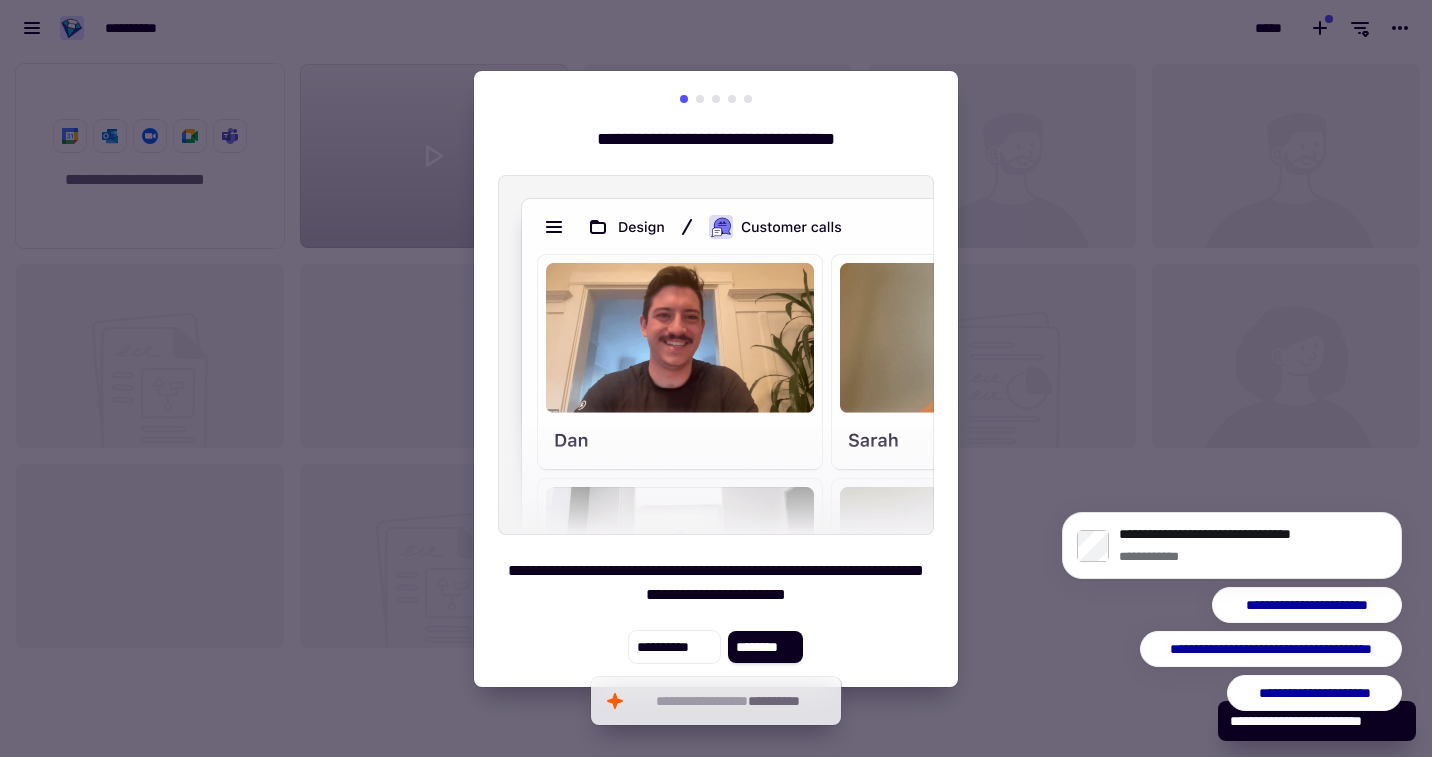scroll, scrollTop: 16, scrollLeft: 16, axis: both 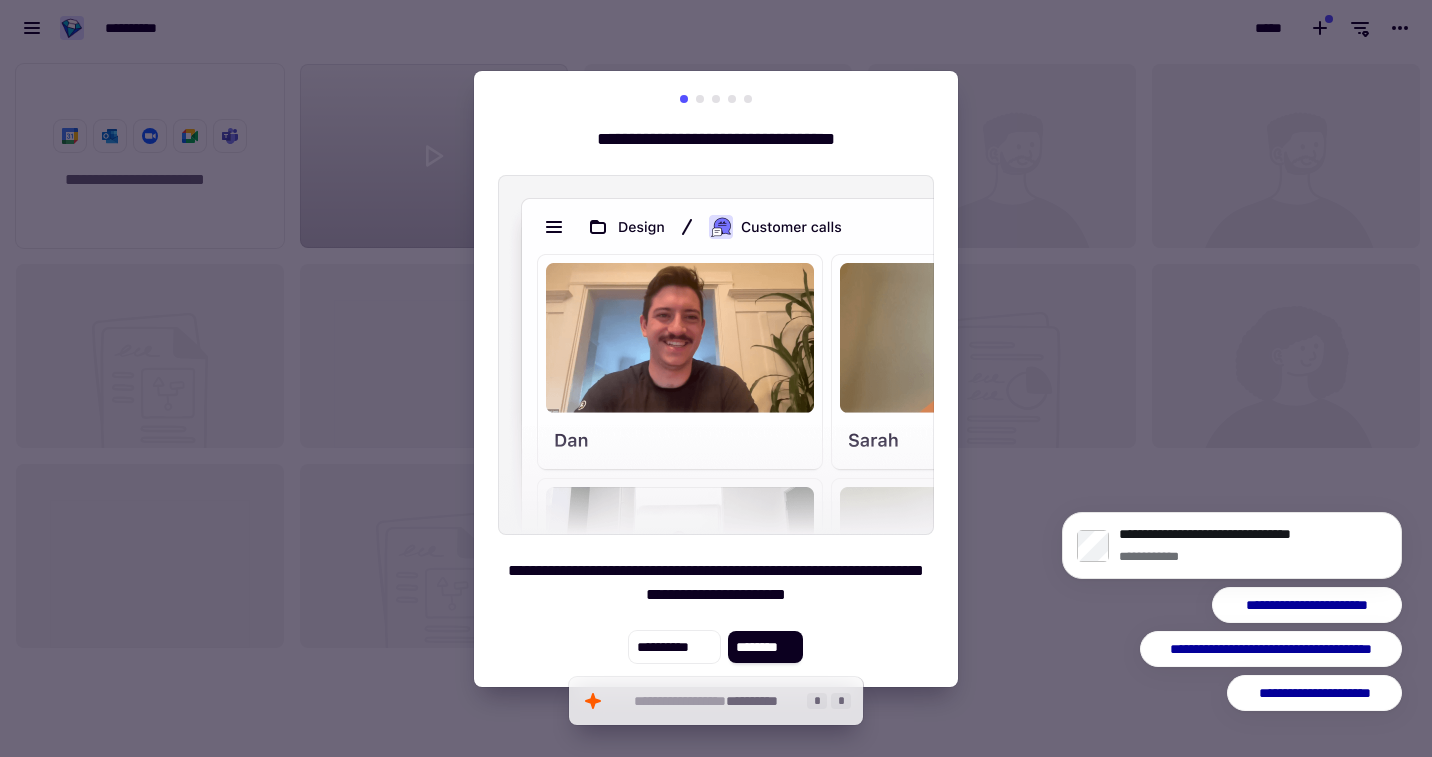 click on "**********" 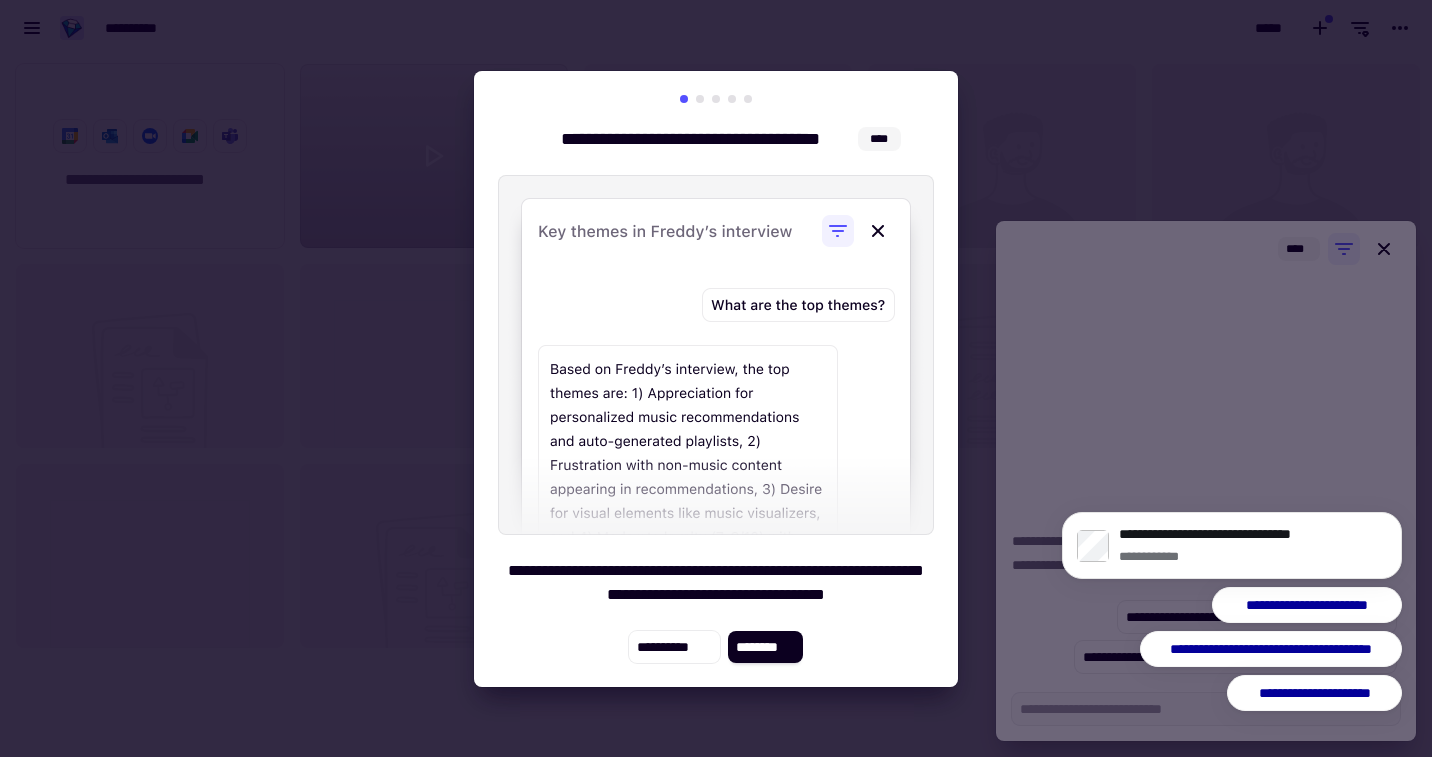 drag, startPoint x: 1073, startPoint y: 707, endPoint x: 1013, endPoint y: 706, distance: 60.00833 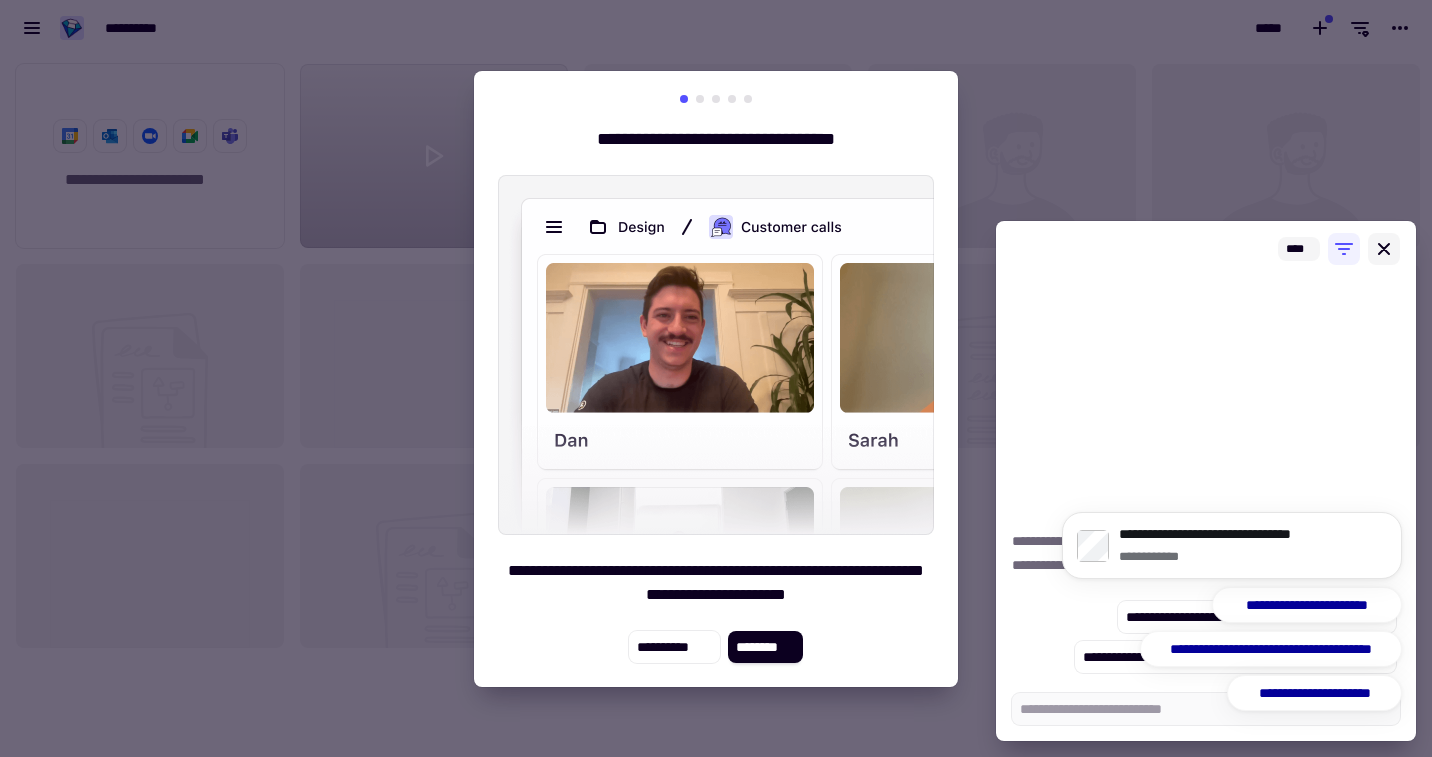 click at bounding box center (1384, 249) 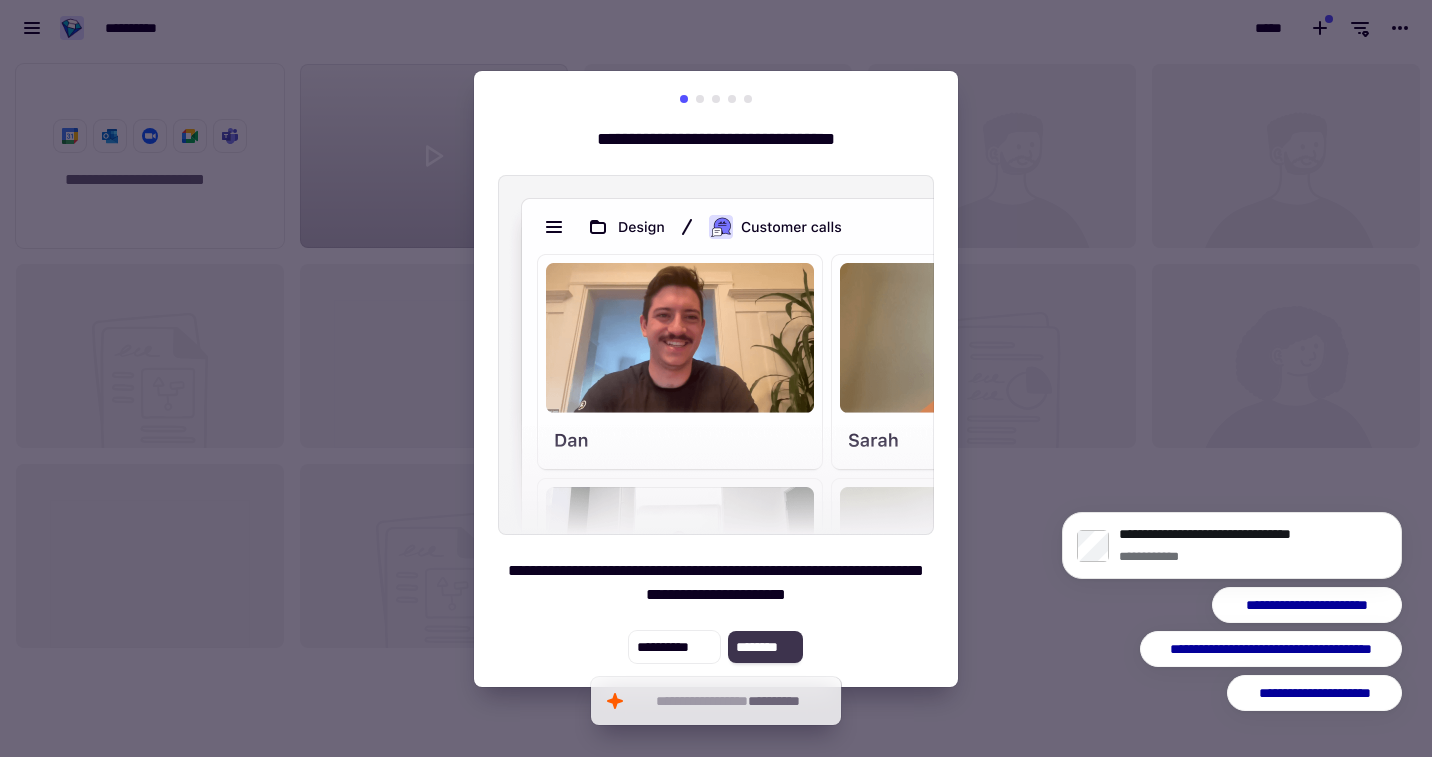 click on "********" 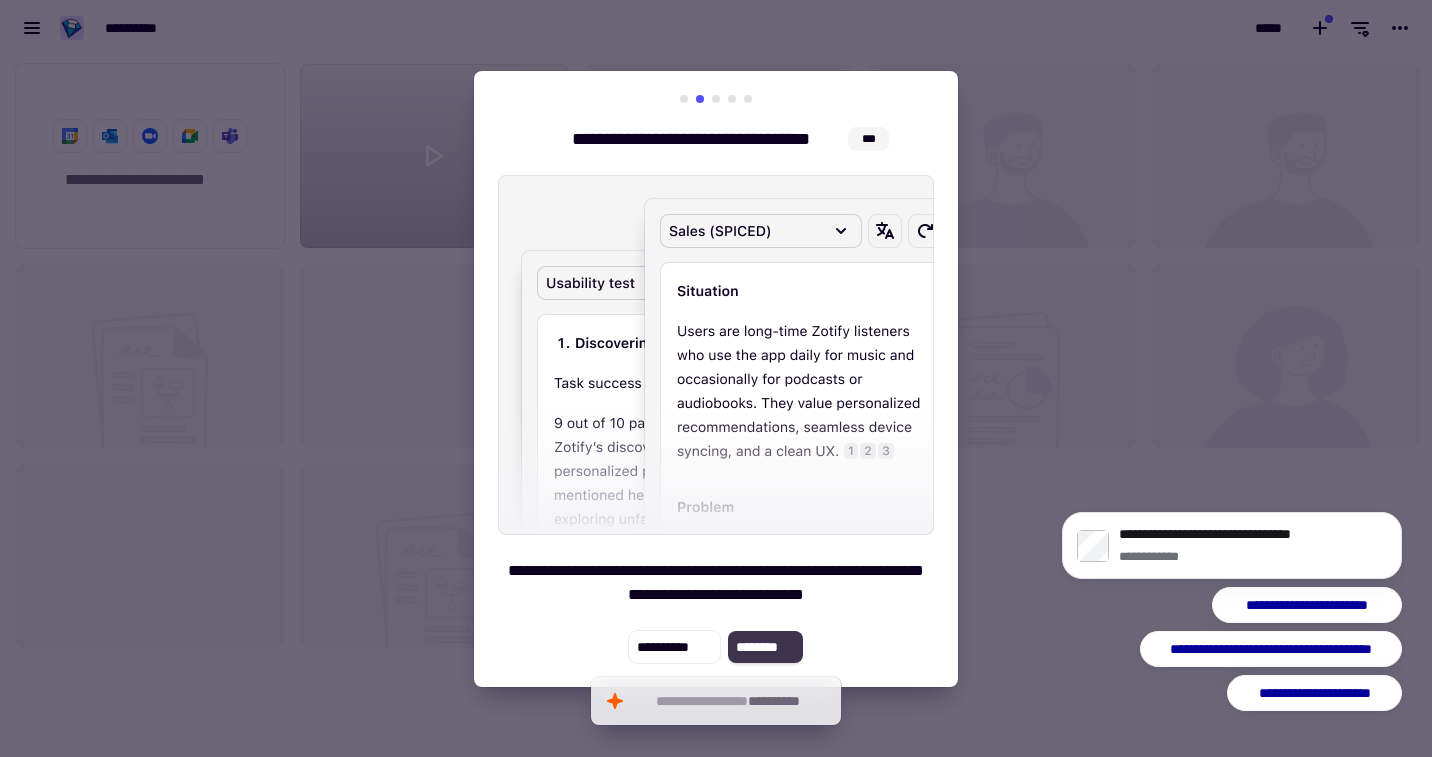 click on "********" 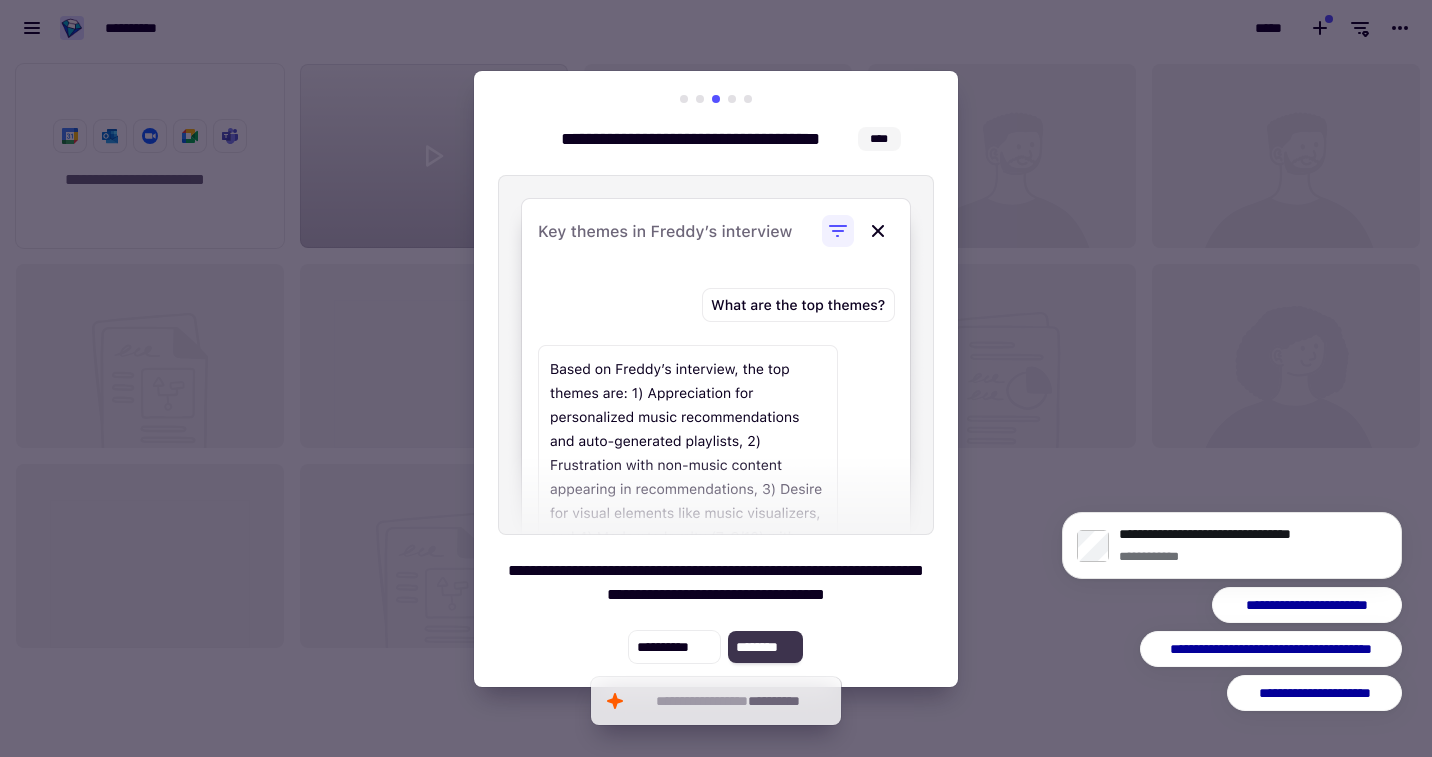 click on "********" 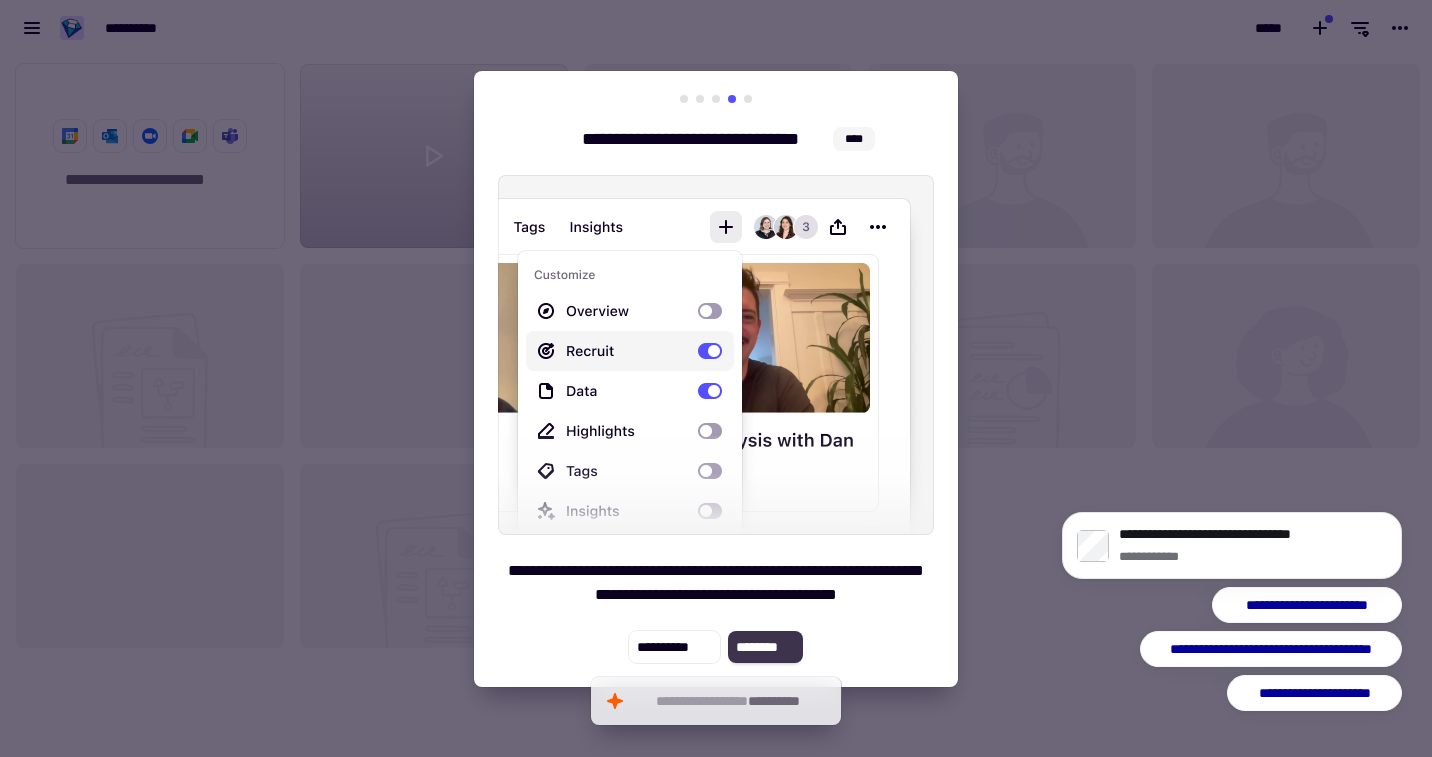 click on "********" 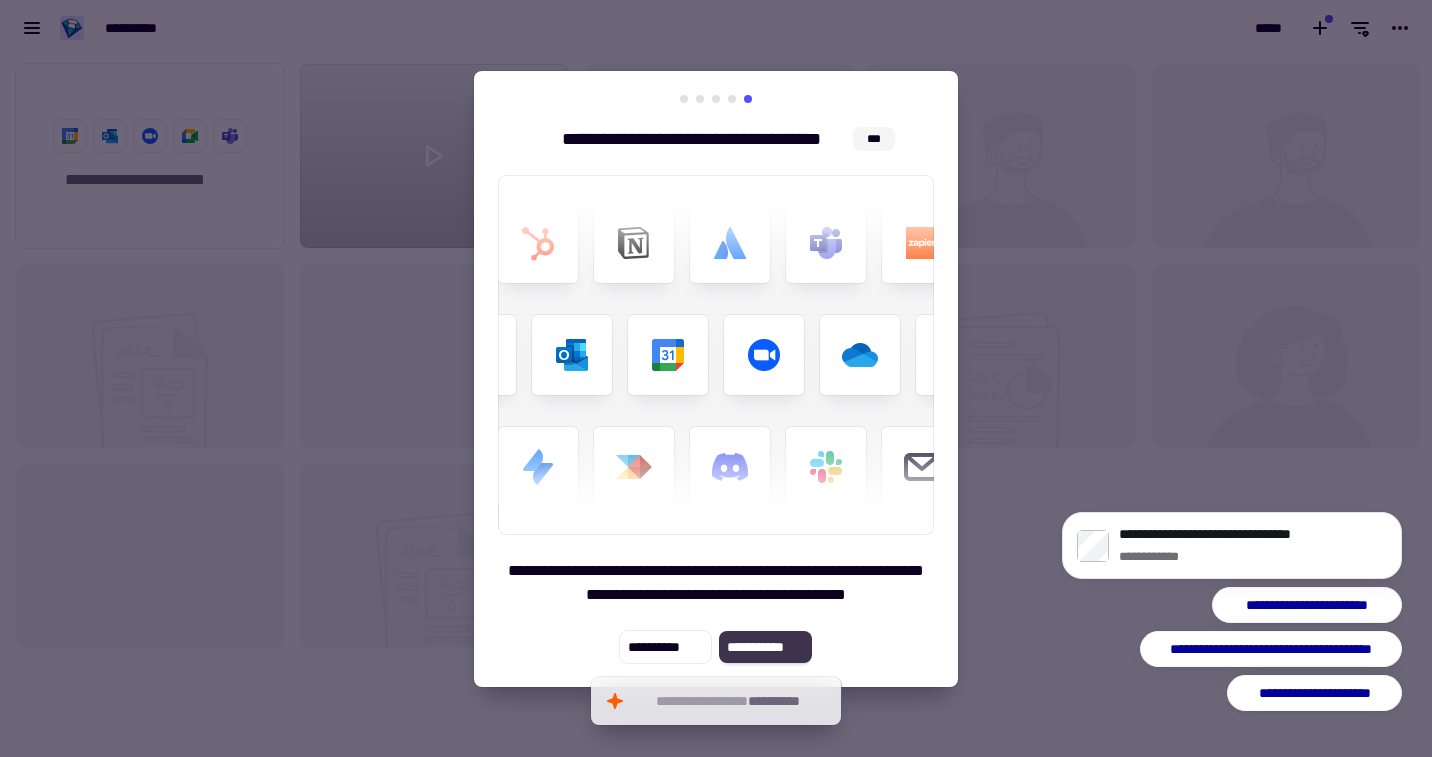 click on "**********" 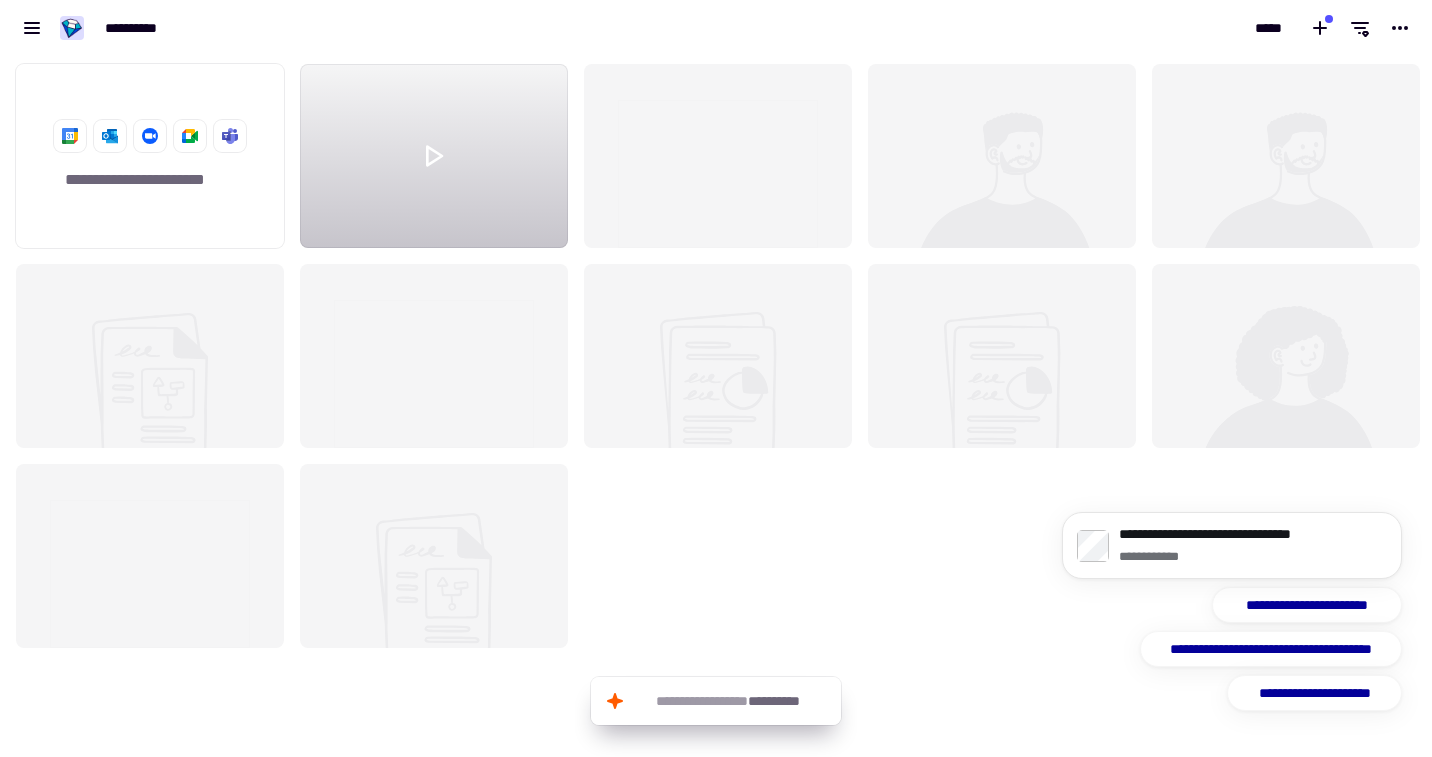 click on "**********" 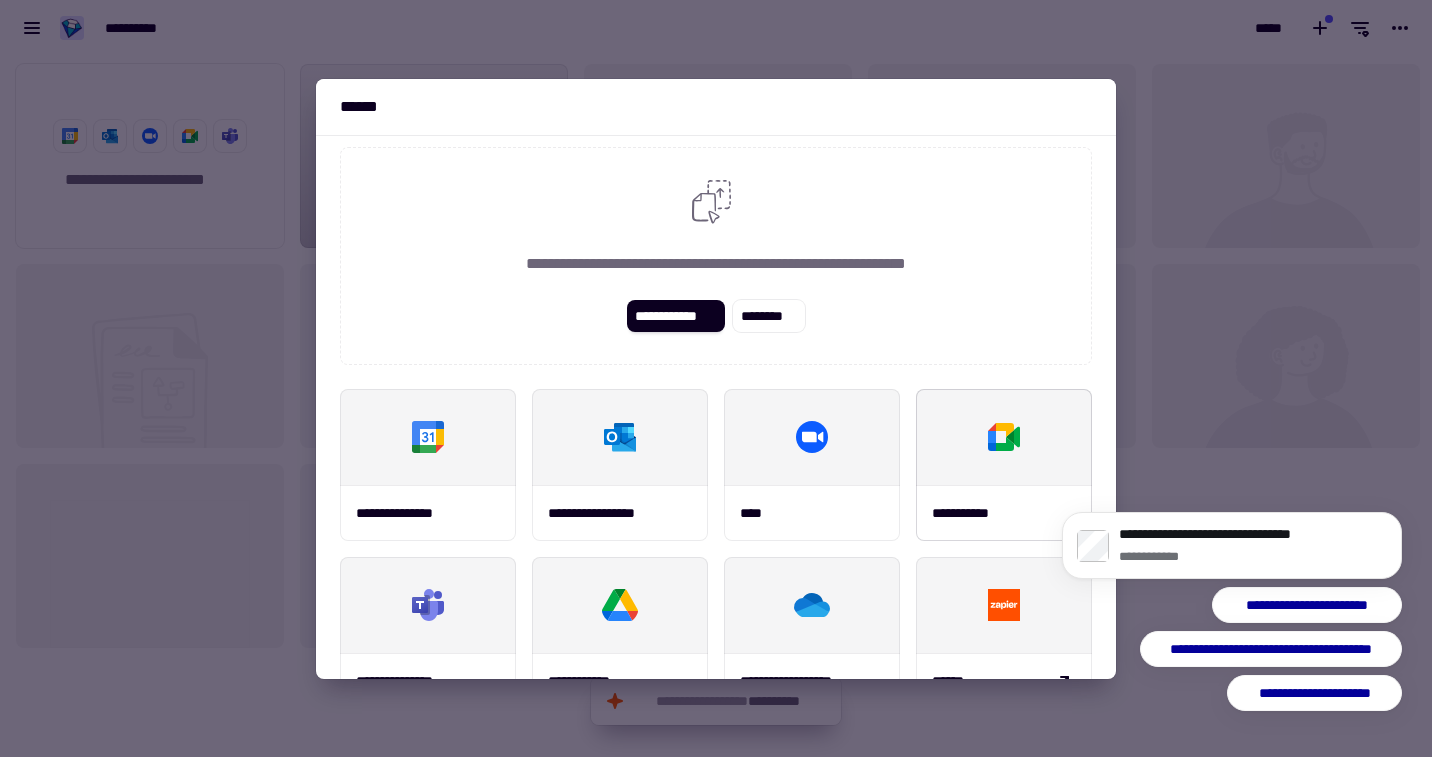 scroll, scrollTop: 0, scrollLeft: 0, axis: both 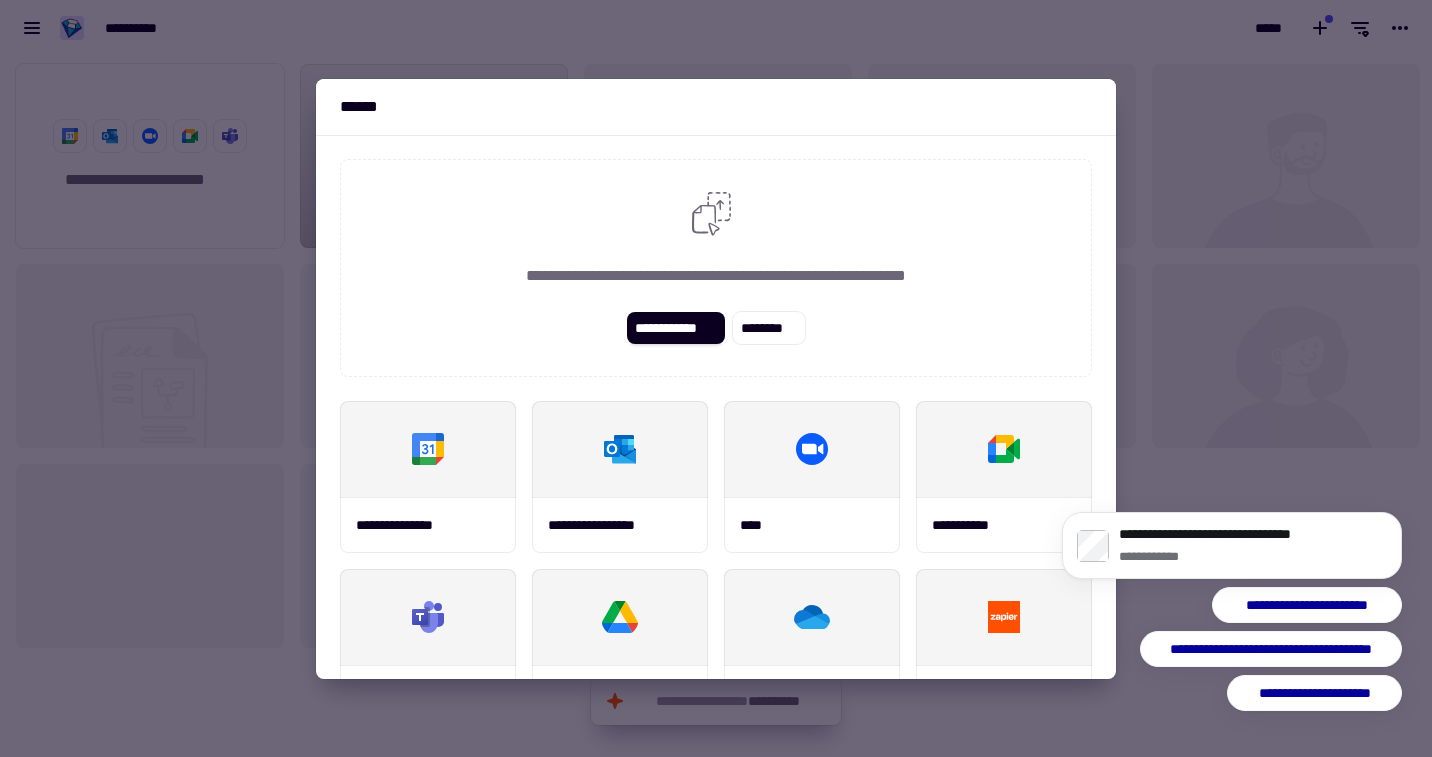 click on "**********" at bounding box center (716, 328) 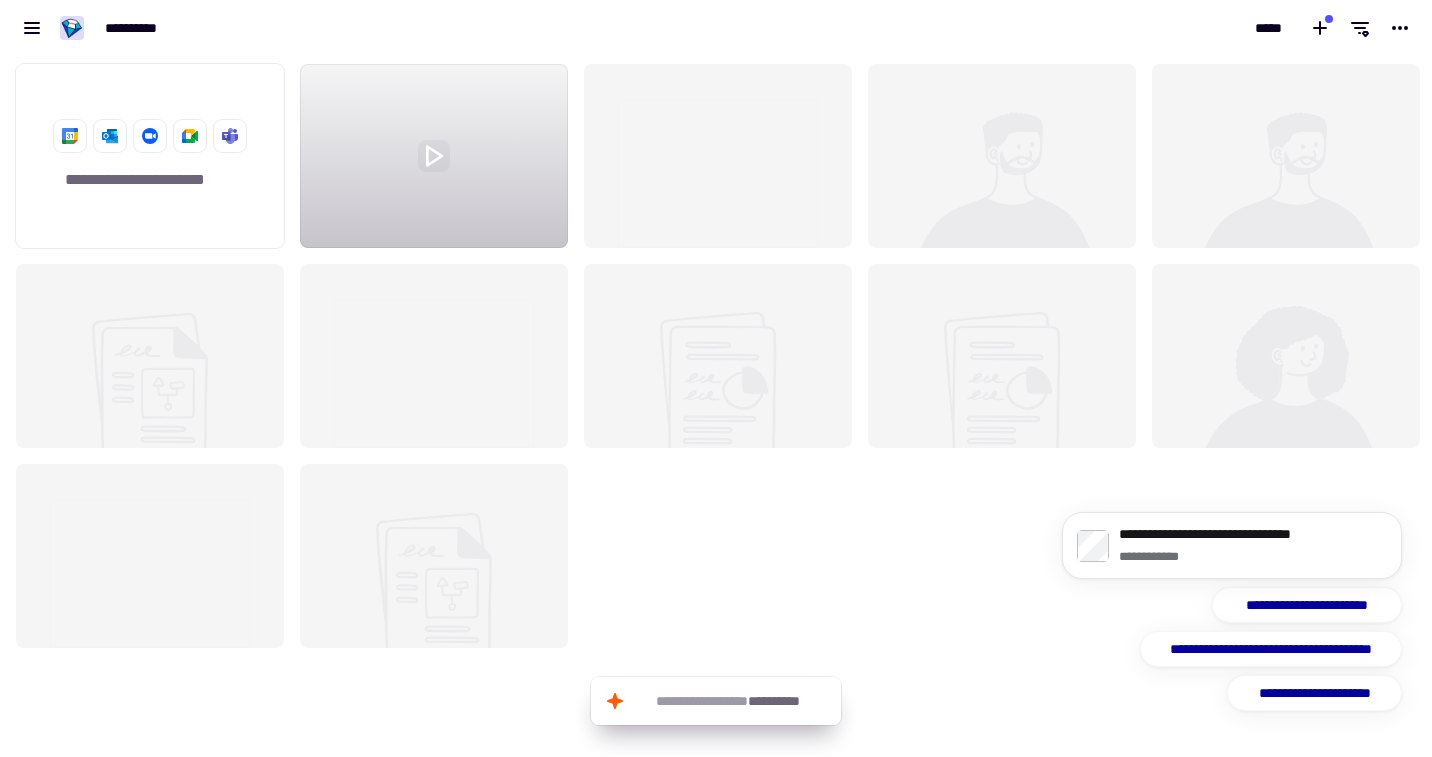 click 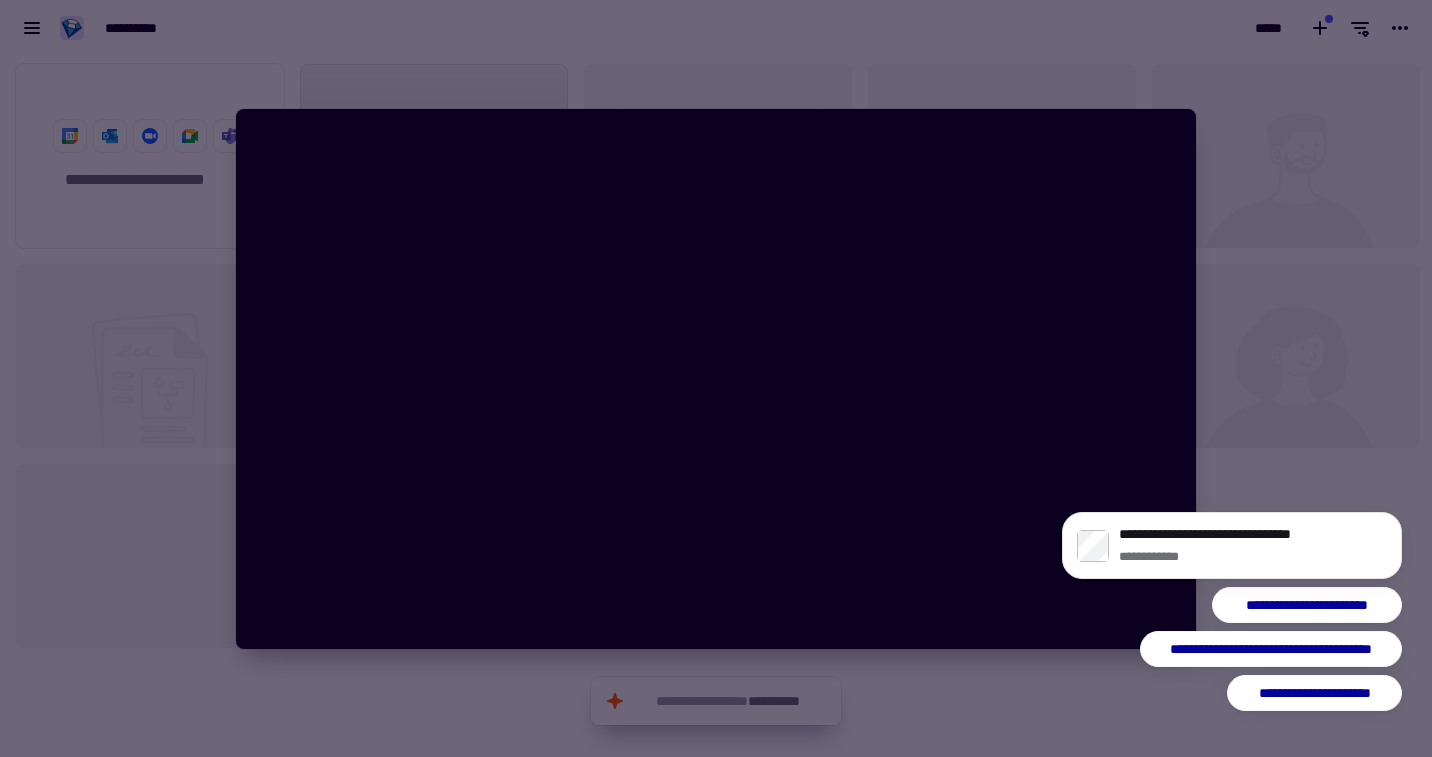 click at bounding box center (716, 378) 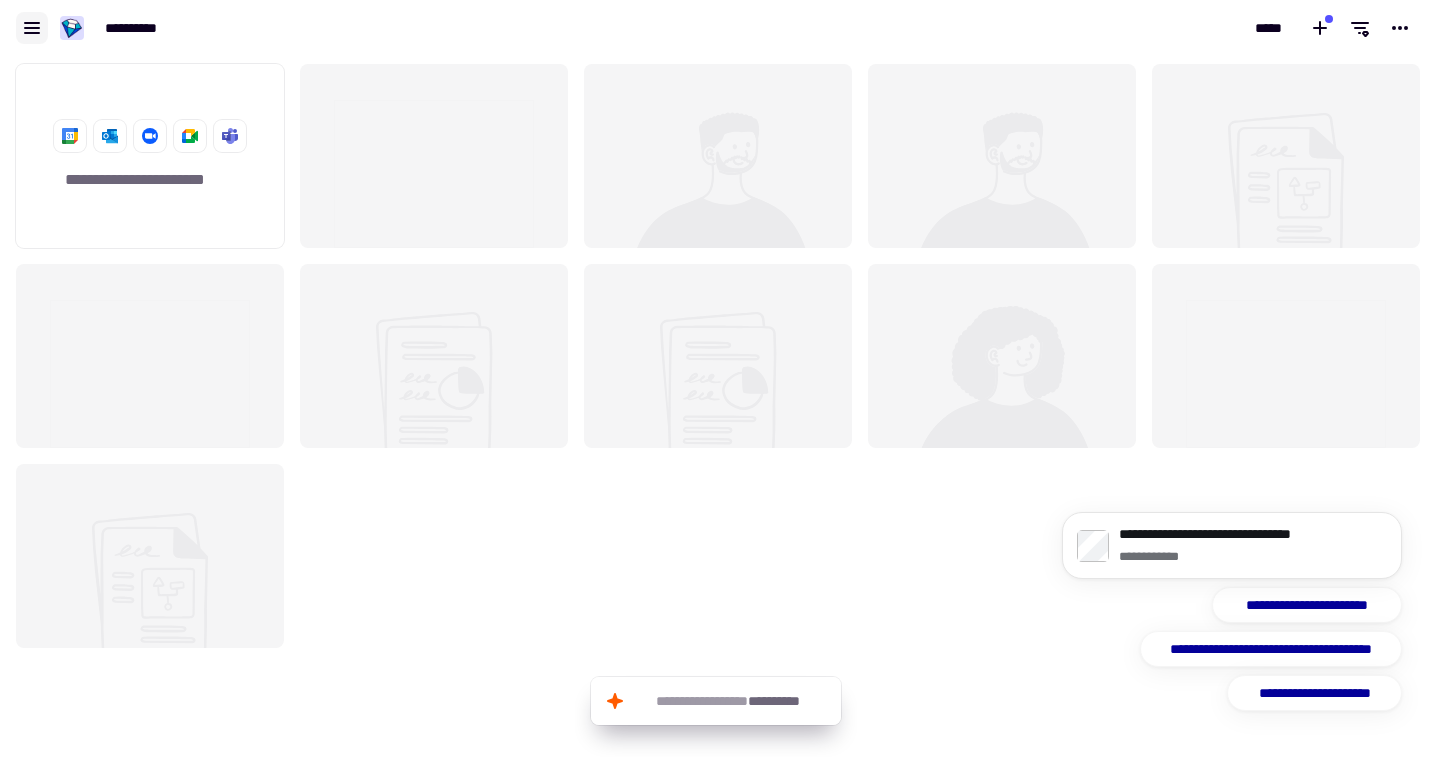 click 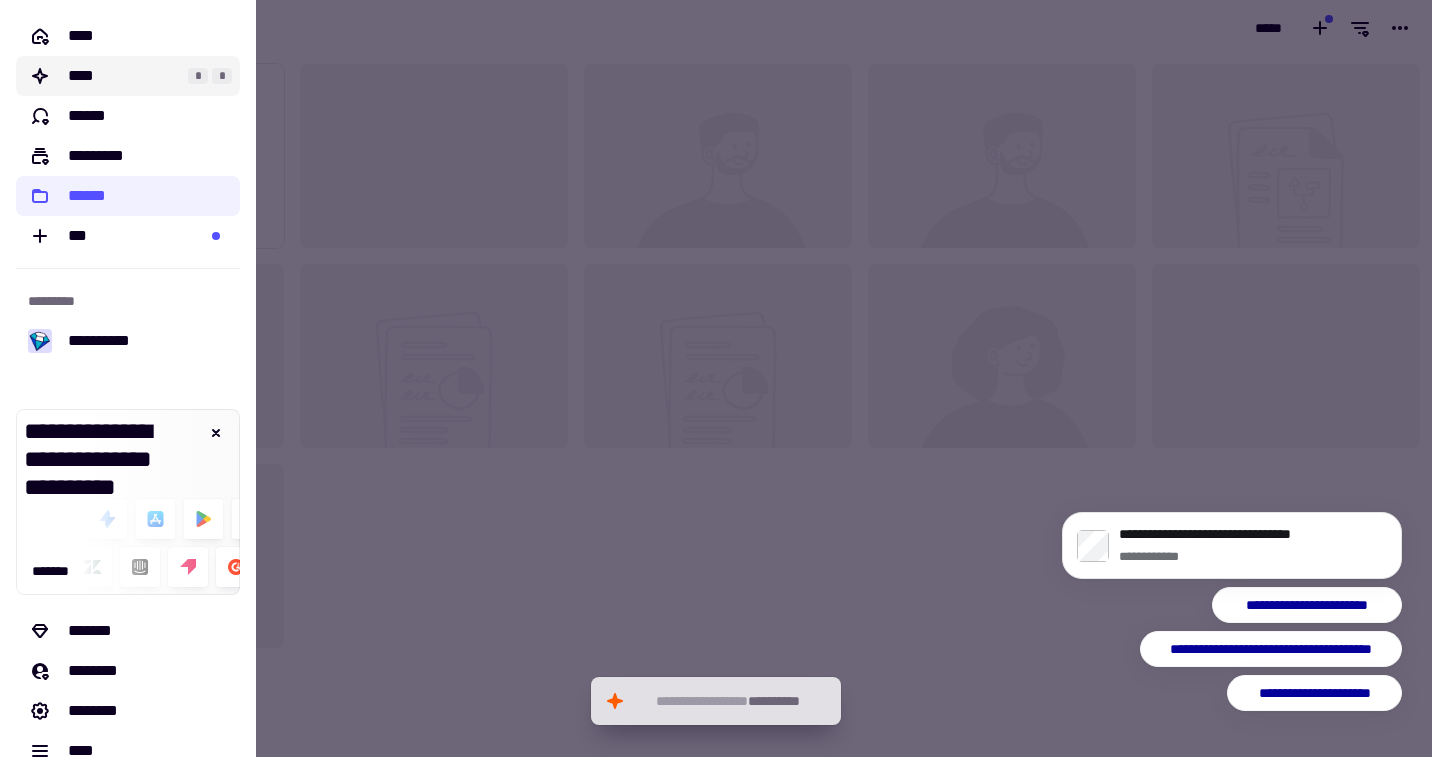 click on "****" 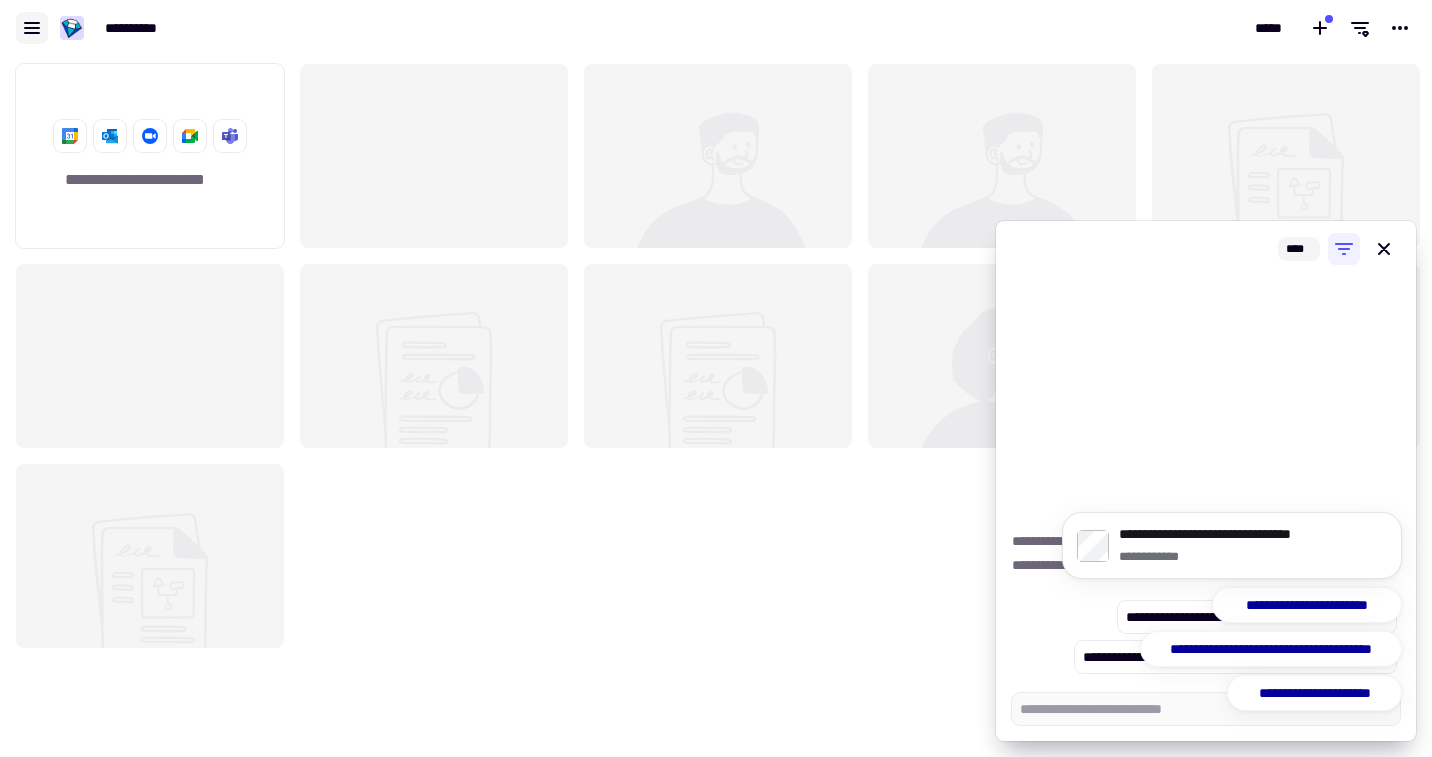 click 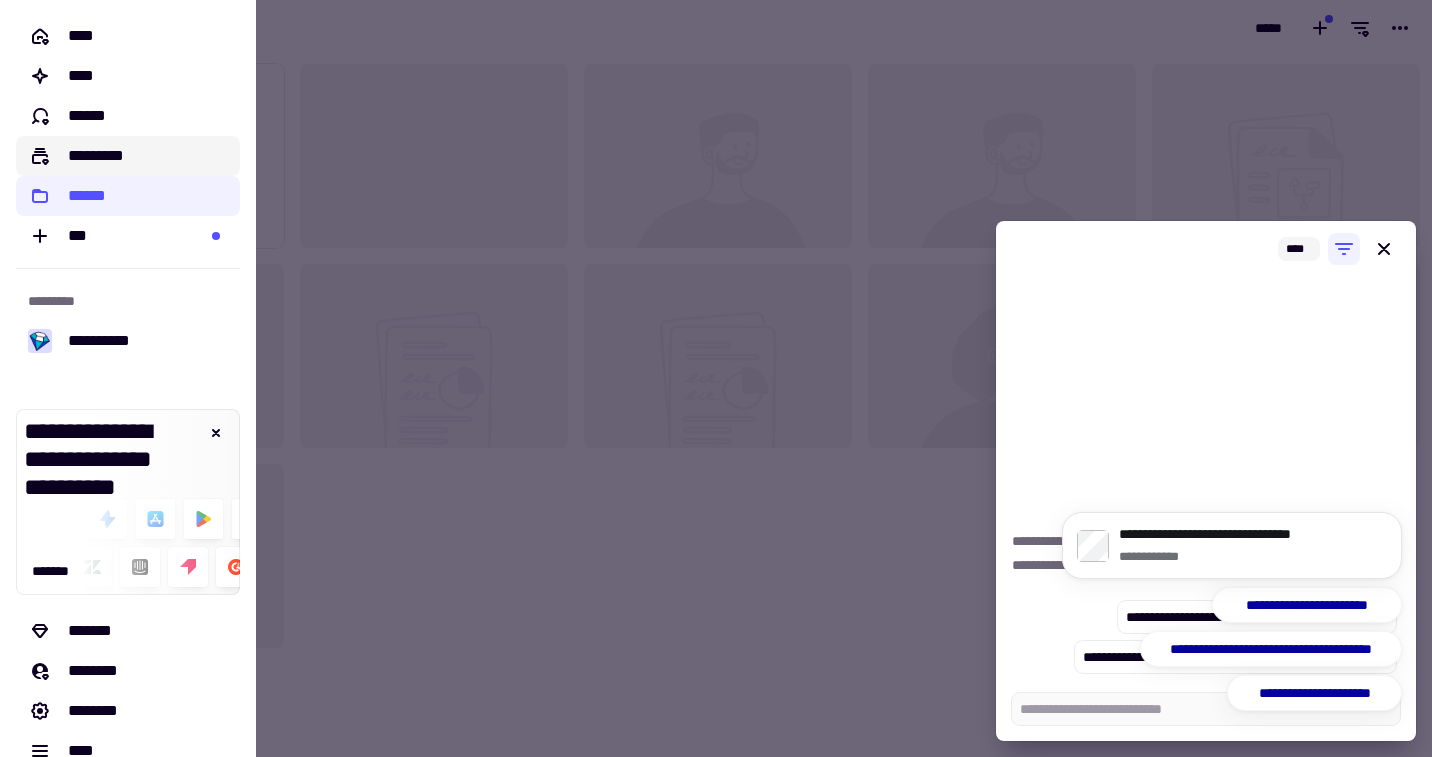 click on "*********" 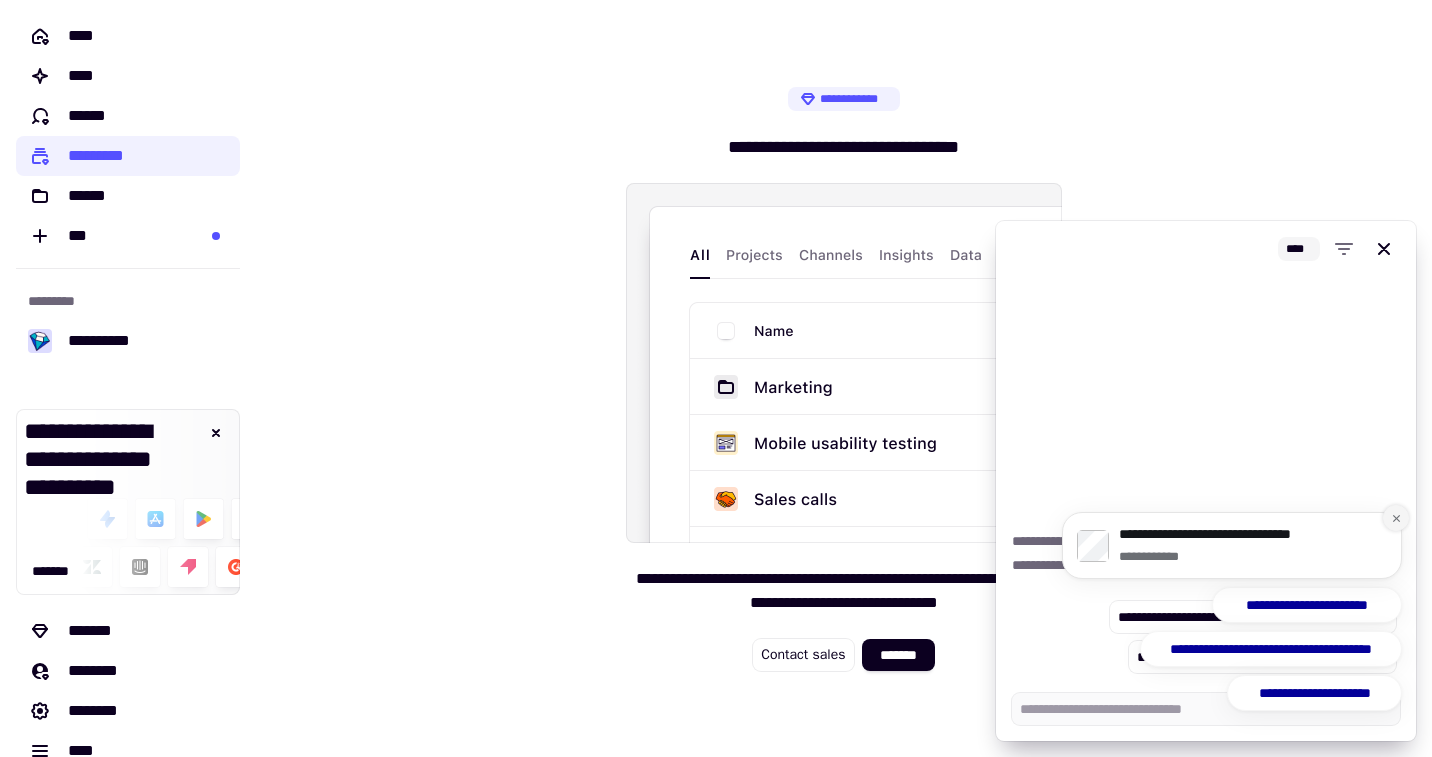 click 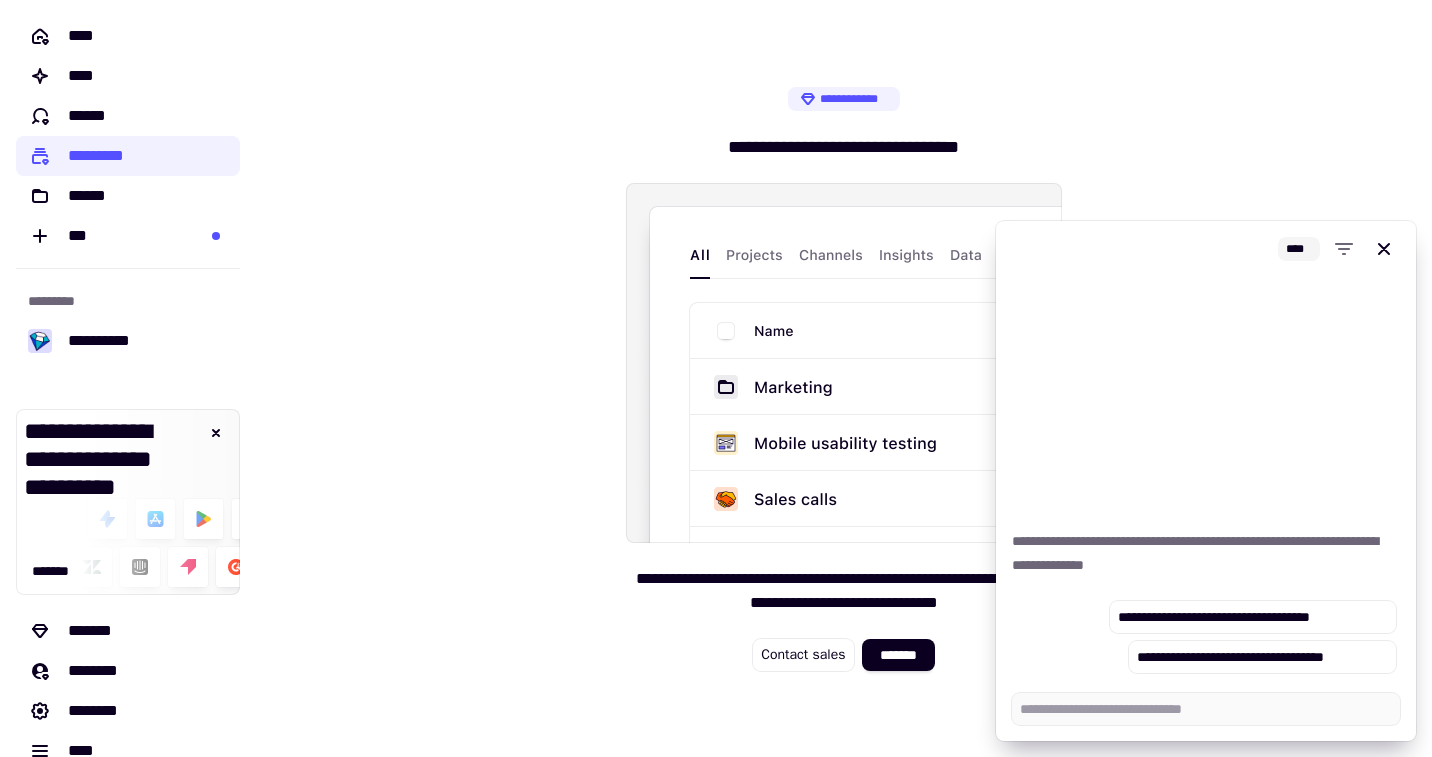 click at bounding box center [844, 363] 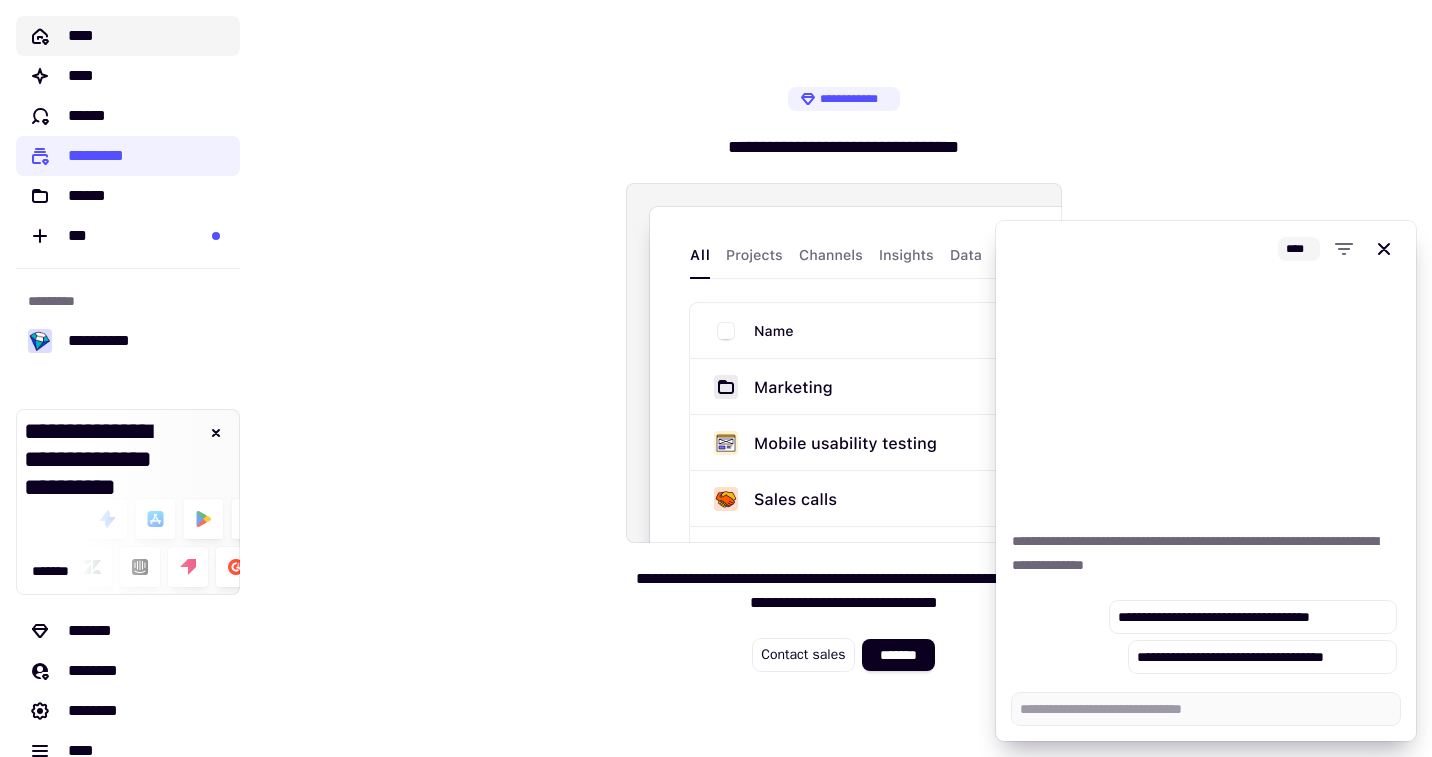 click on "****" 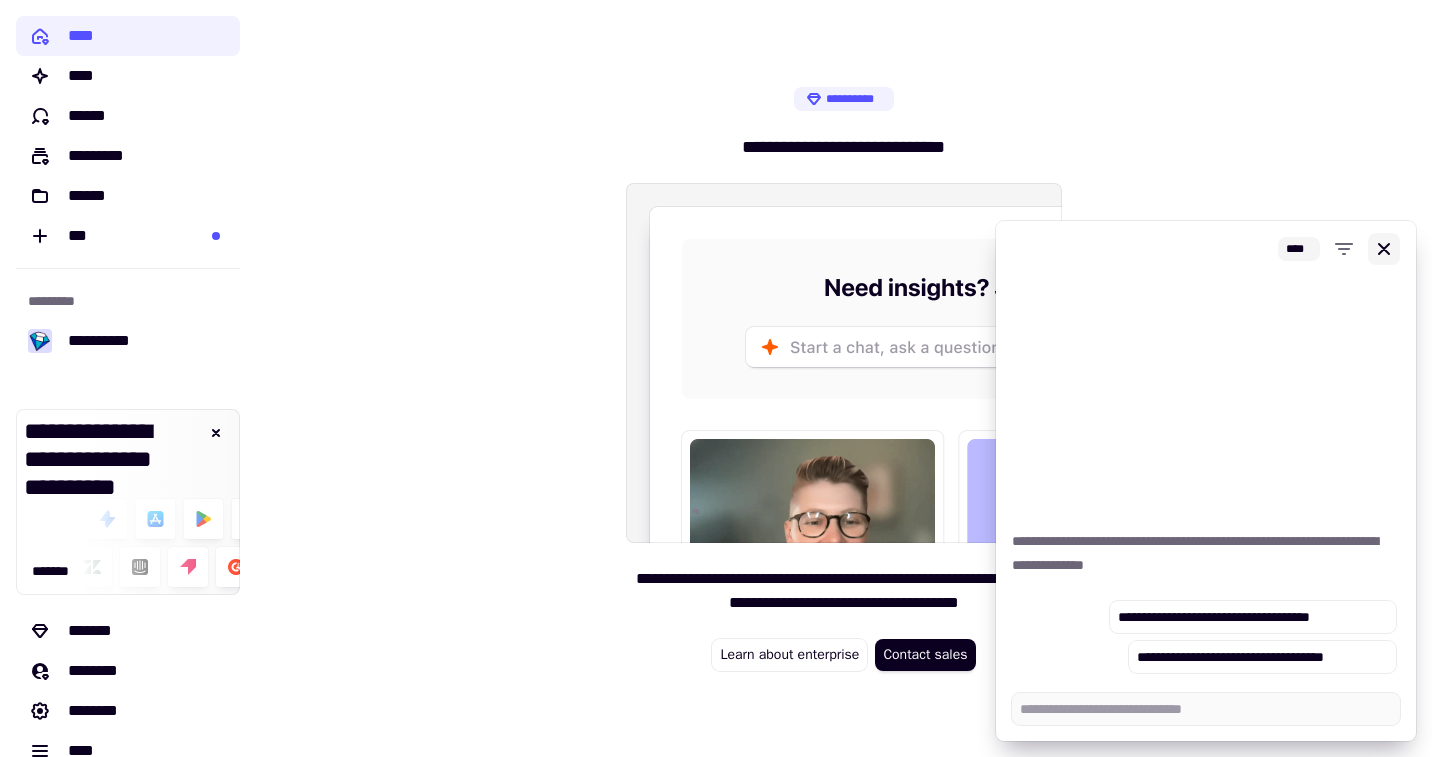 click 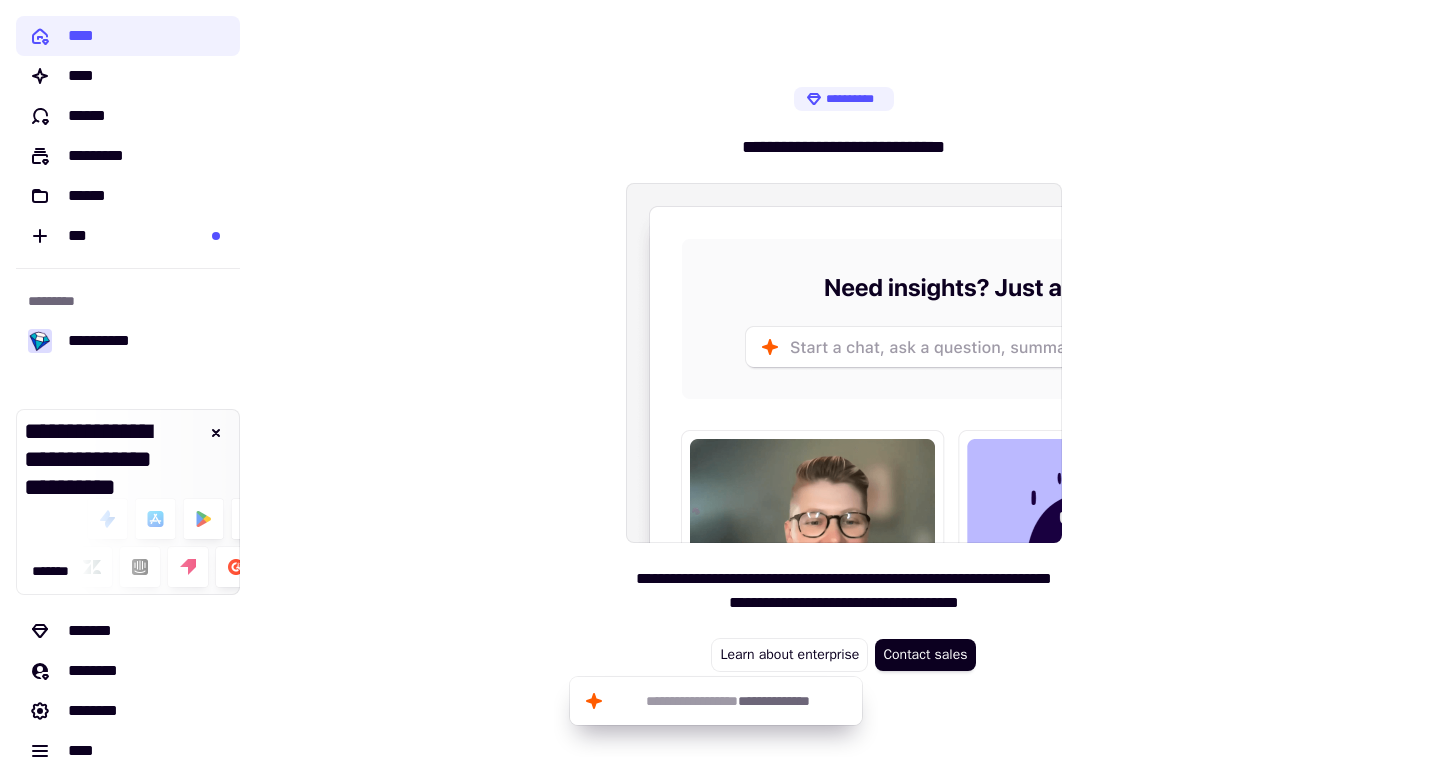 click on "**********" at bounding box center [844, 378] 